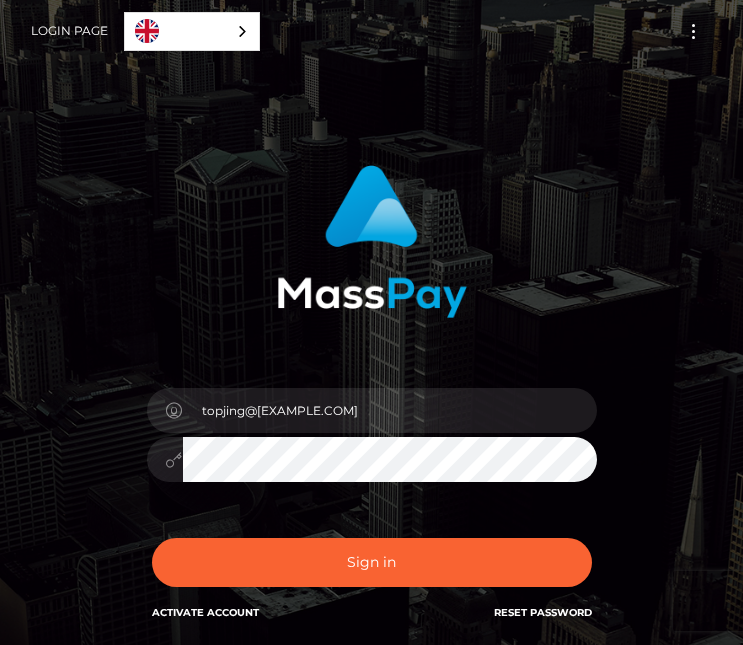 scroll, scrollTop: 0, scrollLeft: 0, axis: both 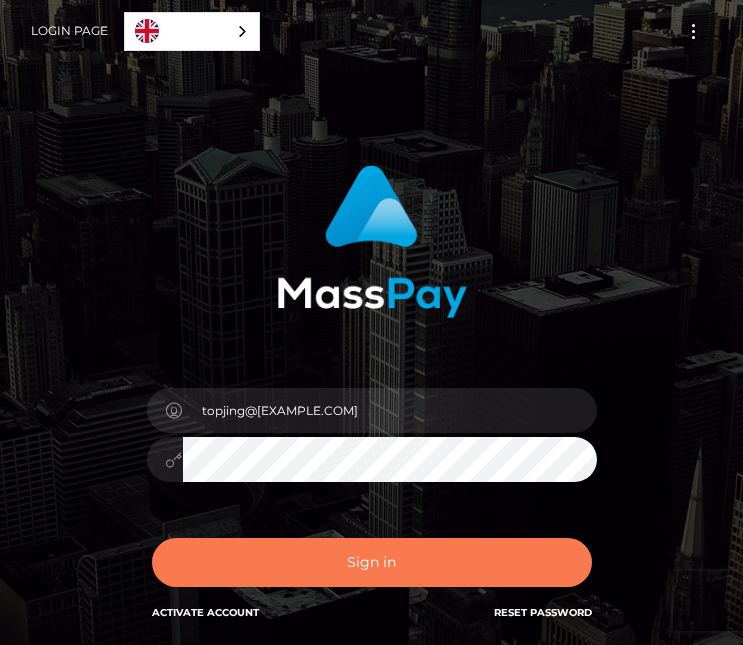 click on "Sign in" at bounding box center [372, 562] 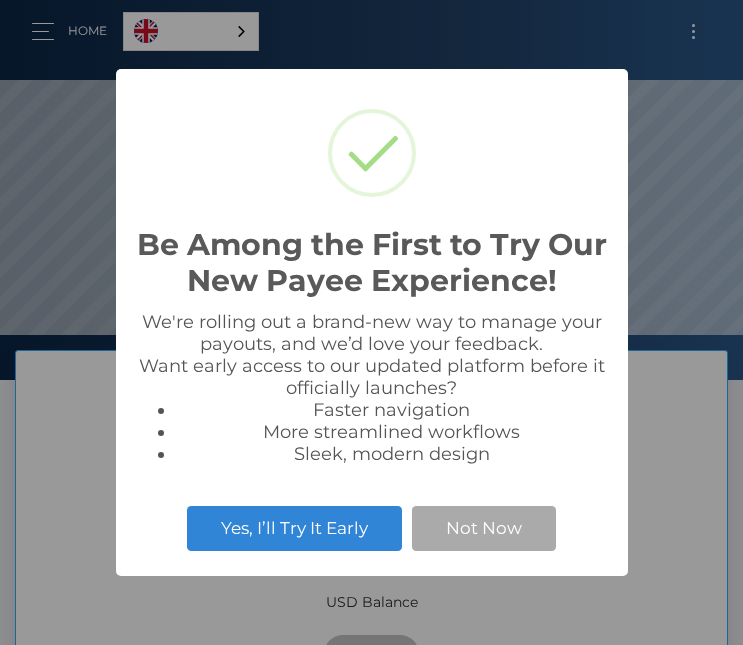 scroll, scrollTop: 0, scrollLeft: 0, axis: both 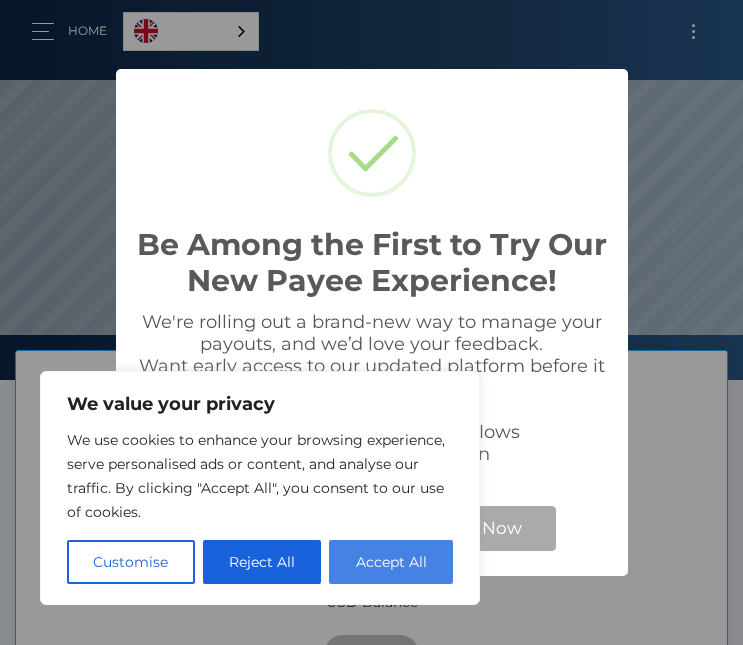 click on "Accept All" at bounding box center (391, 562) 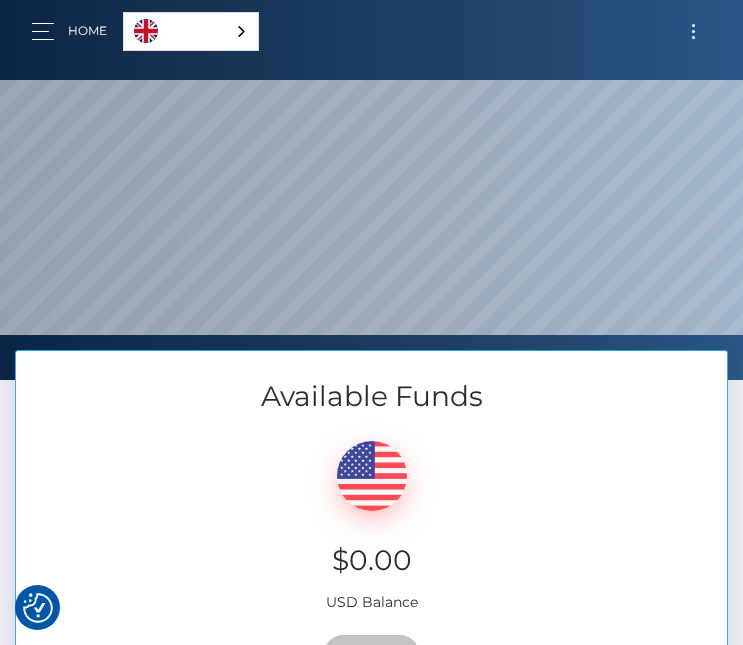 scroll, scrollTop: 0, scrollLeft: 0, axis: both 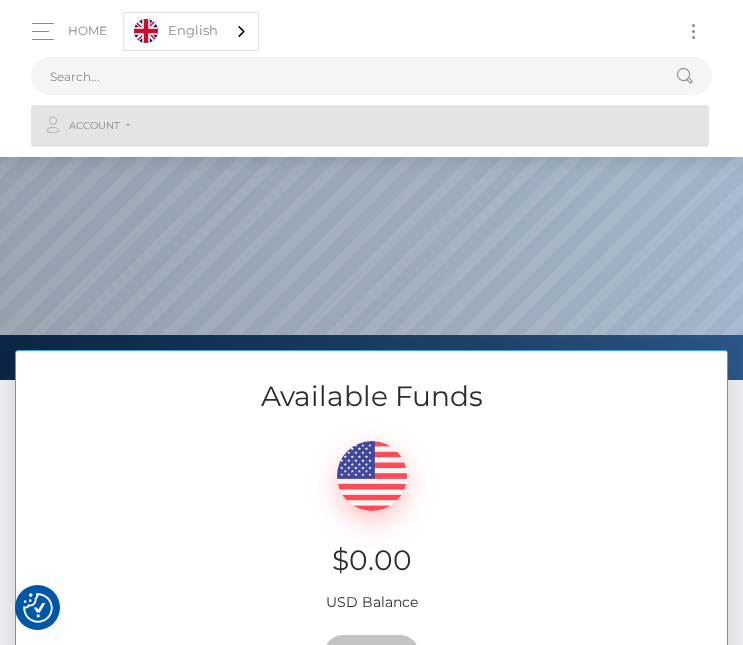 click on "Account" at bounding box center (370, 126) 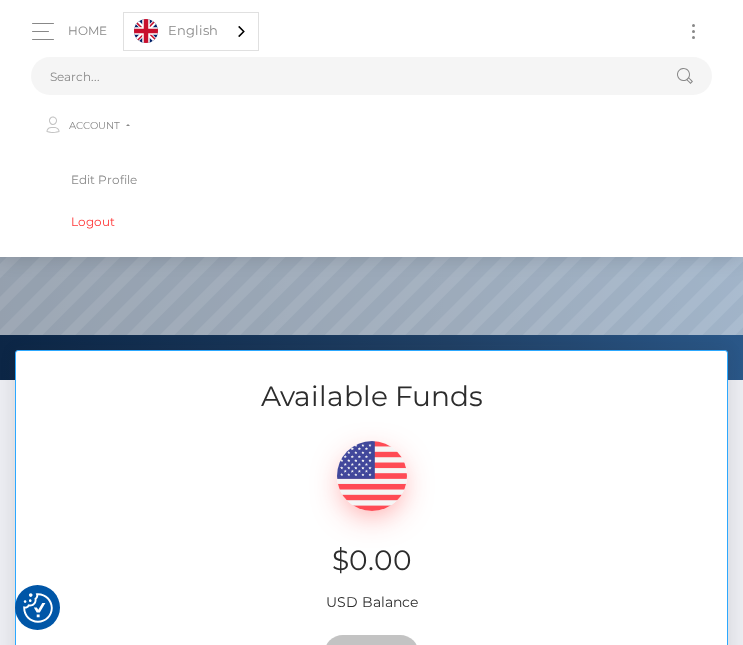 click at bounding box center (371, 471) 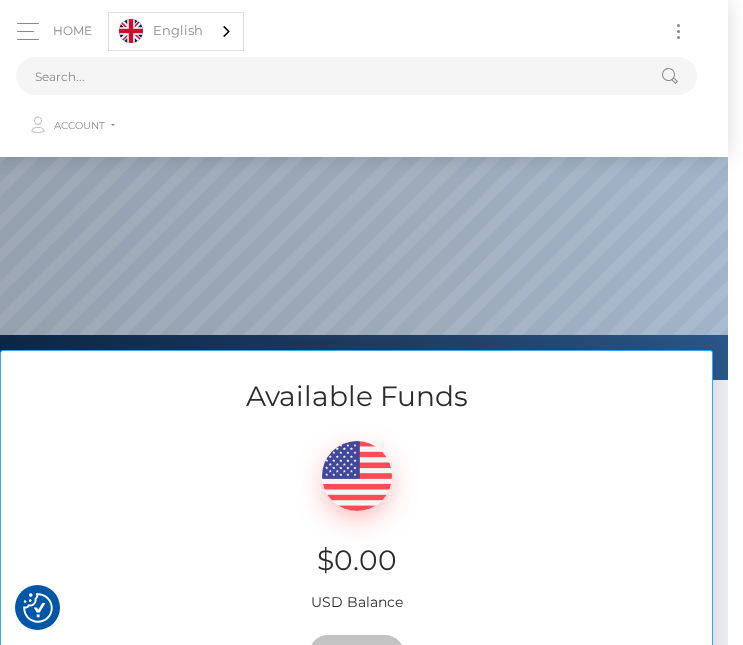 scroll, scrollTop: 0, scrollLeft: 15, axis: horizontal 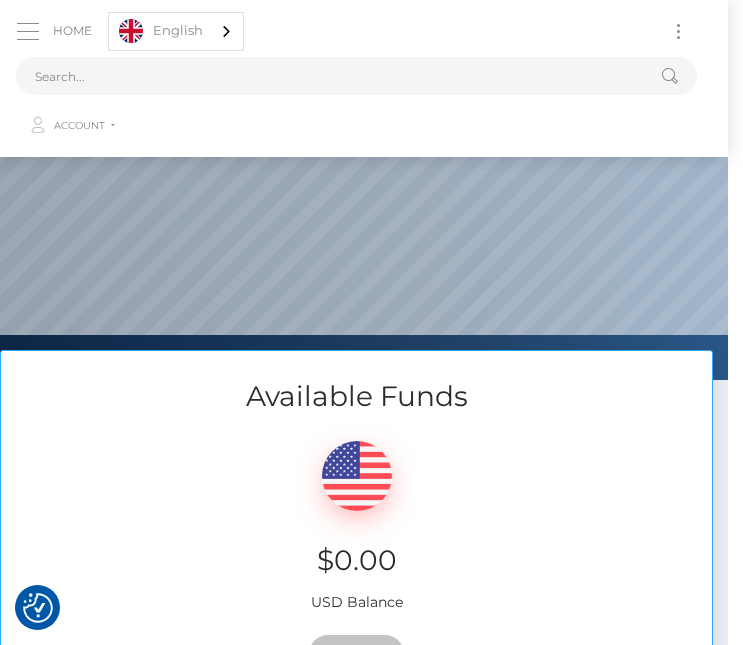 click at bounding box center (34, 31) 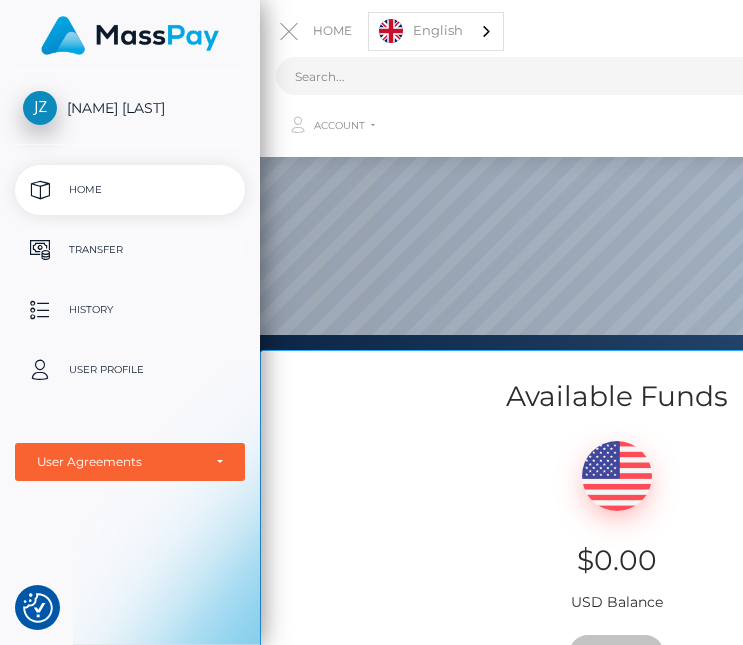 click on "Transfer" at bounding box center (130, 250) 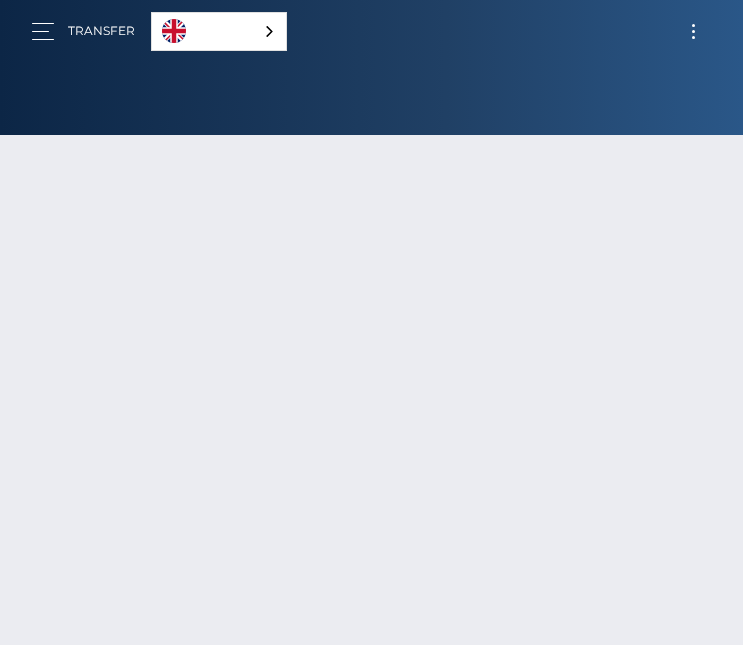 click on "你想把钱转到哪里？
Cash out" at bounding box center (371, 413) 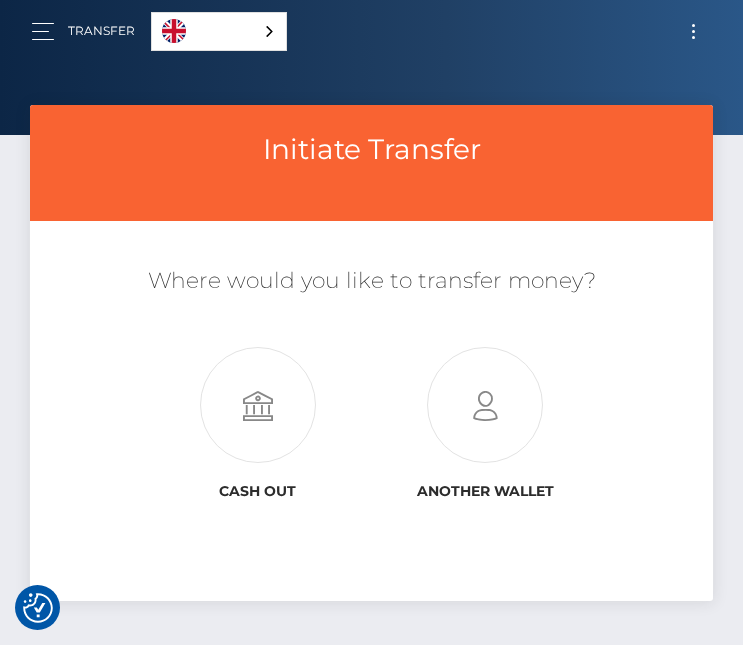 click on "[LANGUAGE]" at bounding box center (219, 31) 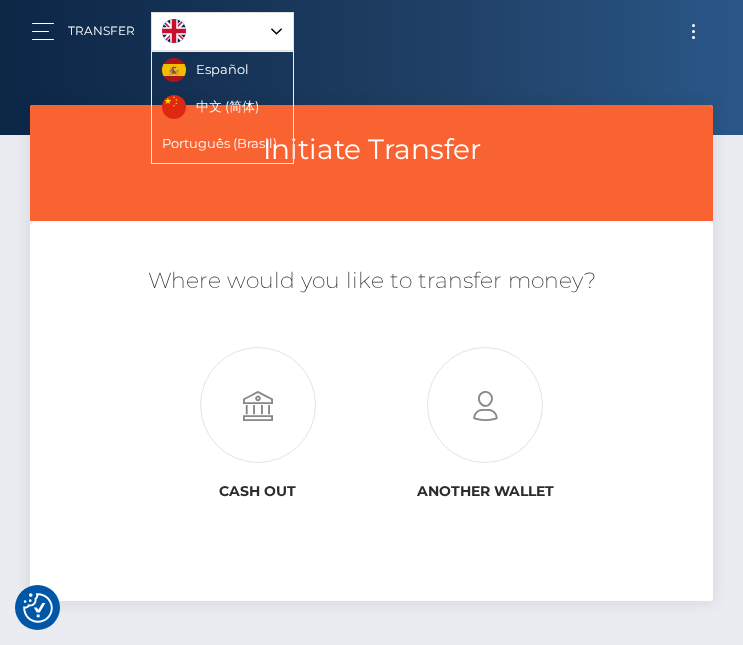 click on "中文 (简体)" at bounding box center [213, 107] 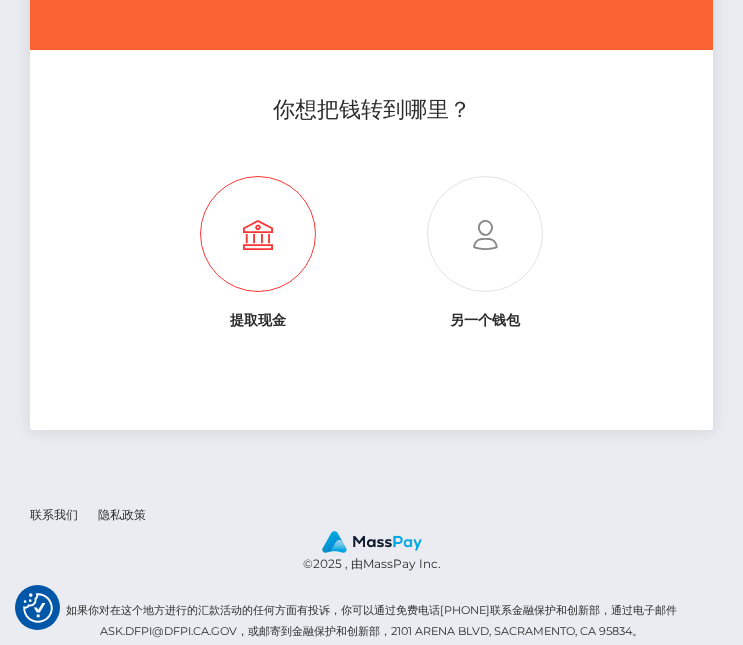 scroll, scrollTop: 170, scrollLeft: 0, axis: vertical 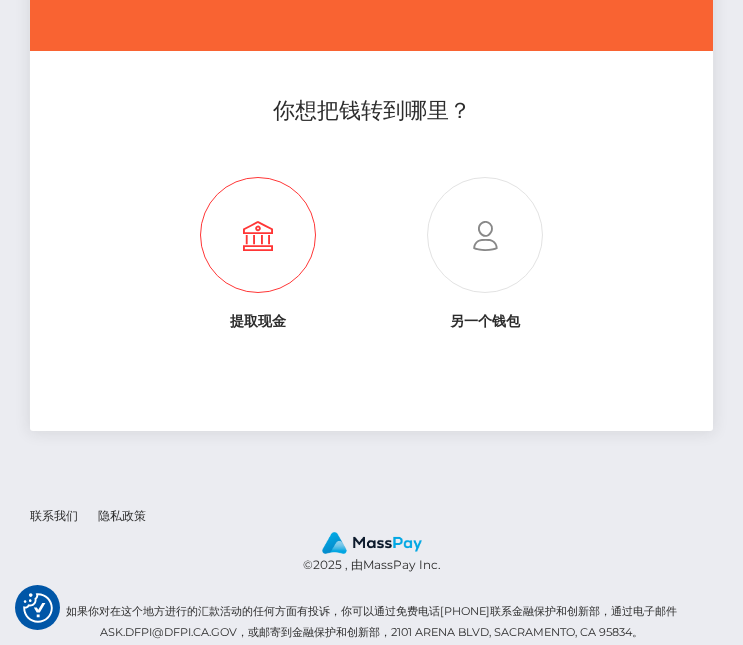 click at bounding box center (258, 236) 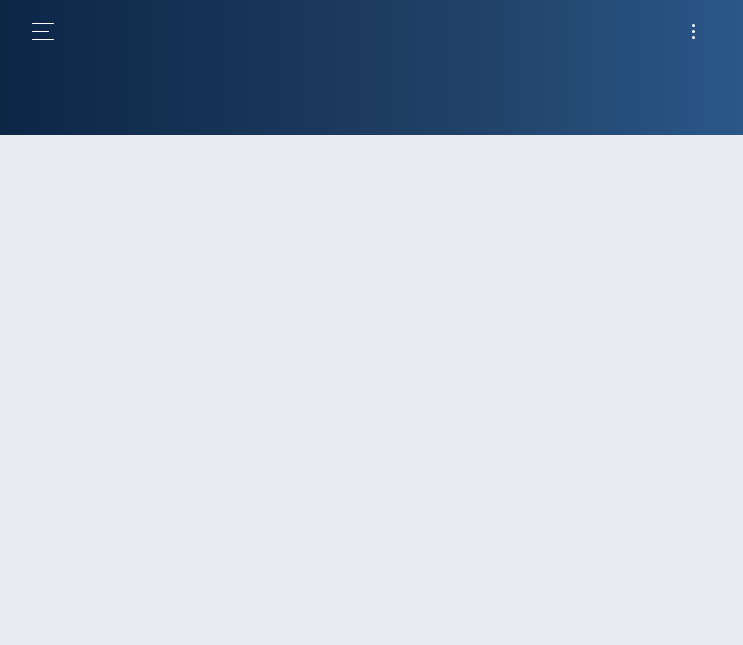 scroll, scrollTop: 0, scrollLeft: 0, axis: both 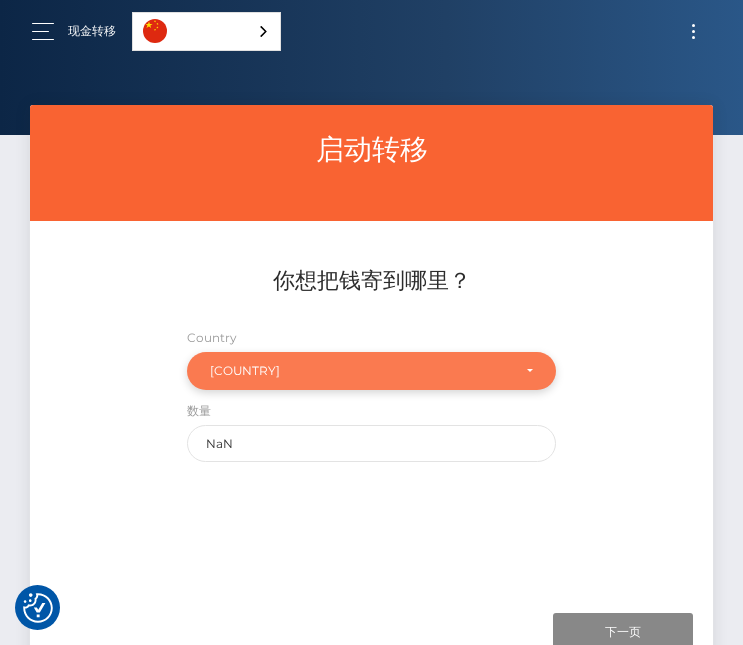 click on "Canada" at bounding box center [371, 371] 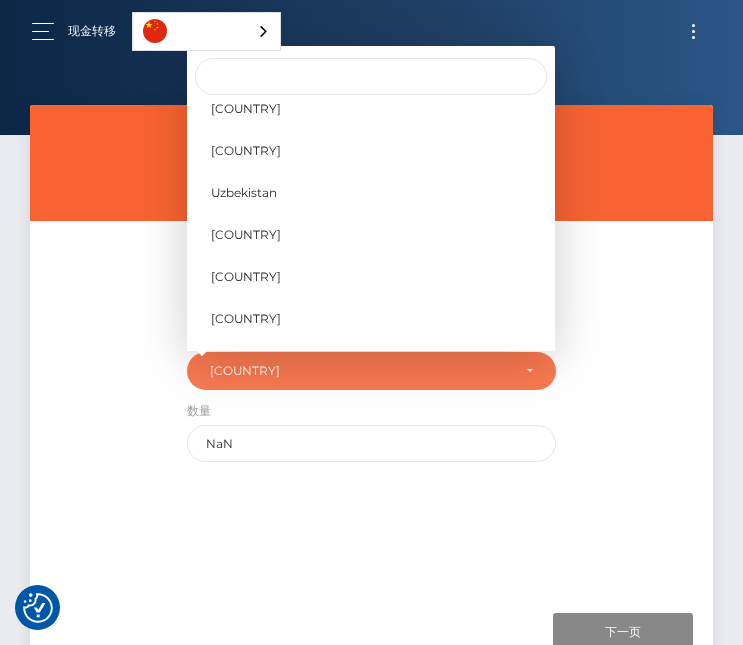 scroll, scrollTop: 9674, scrollLeft: 0, axis: vertical 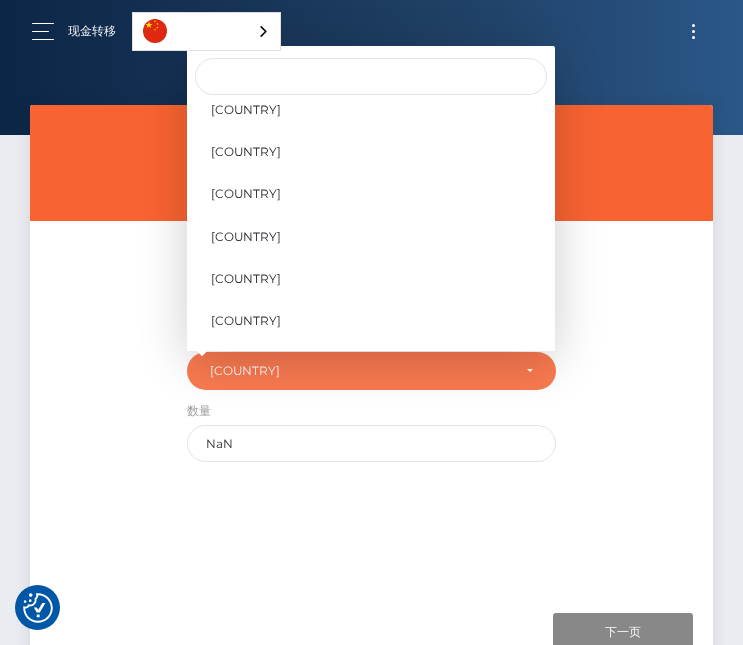 click on "United States" at bounding box center (246, 405) 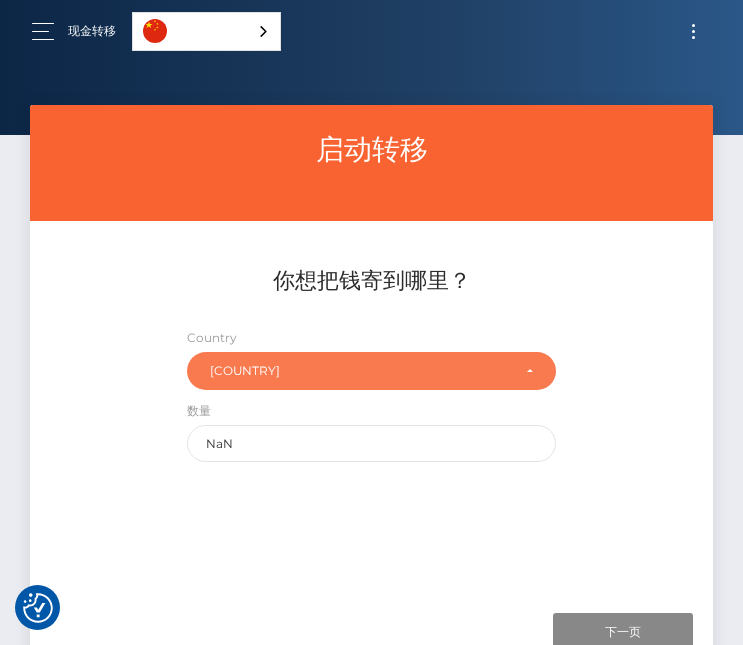 type 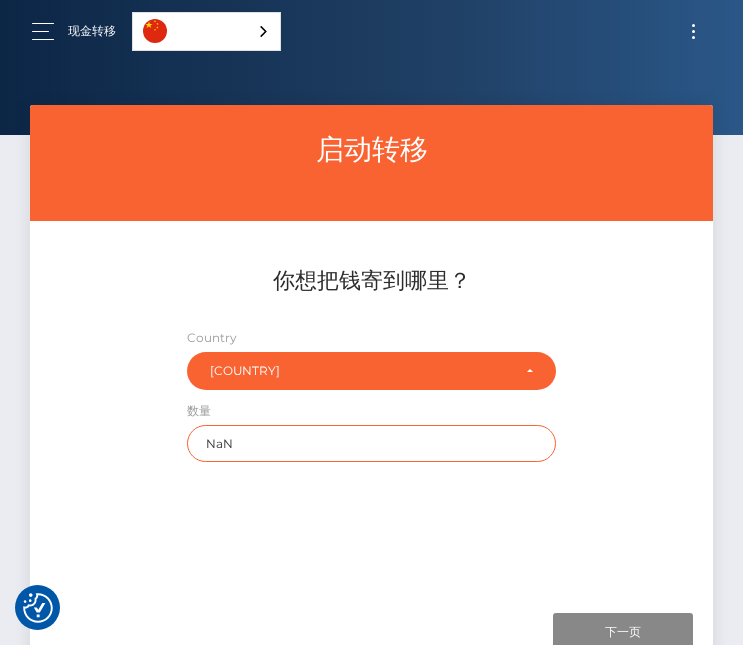 click on "NaN" at bounding box center [371, 443] 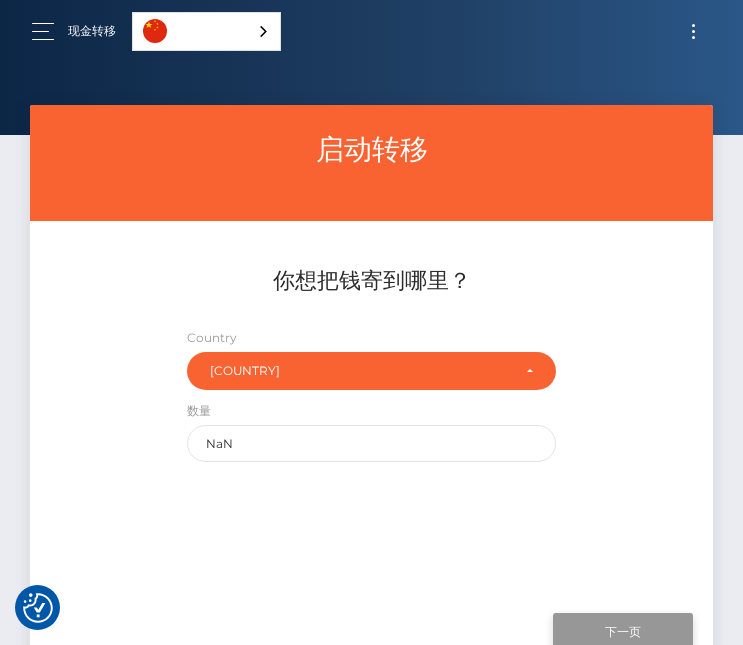 click on "Next" at bounding box center (623, 632) 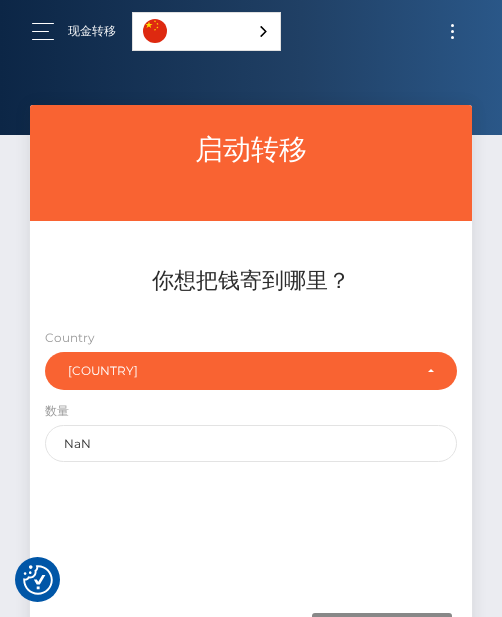 click at bounding box center (452, 31) 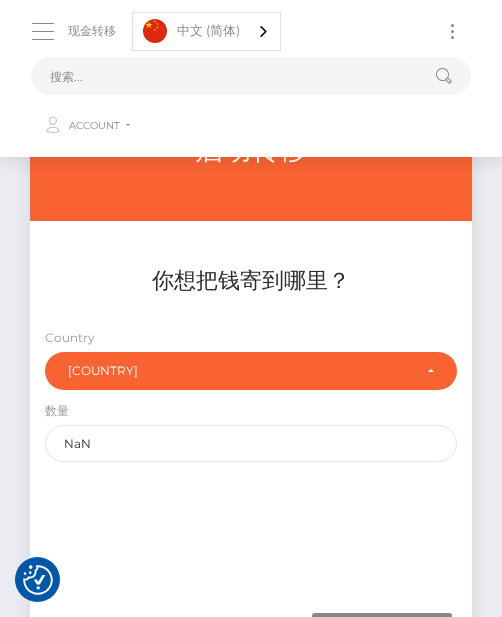 click at bounding box center (49, 31) 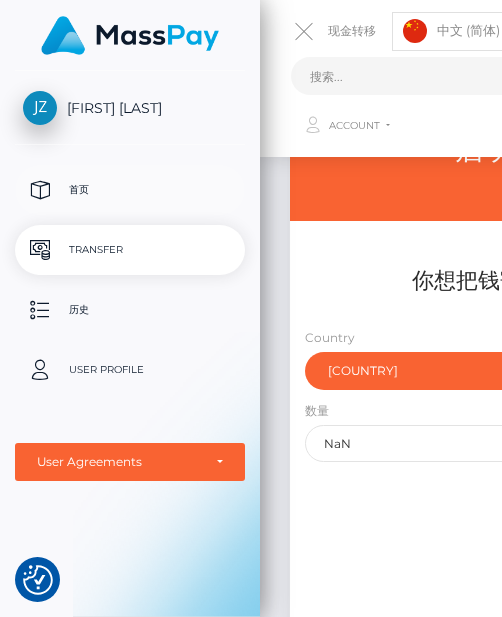 click on "首页" at bounding box center (130, 190) 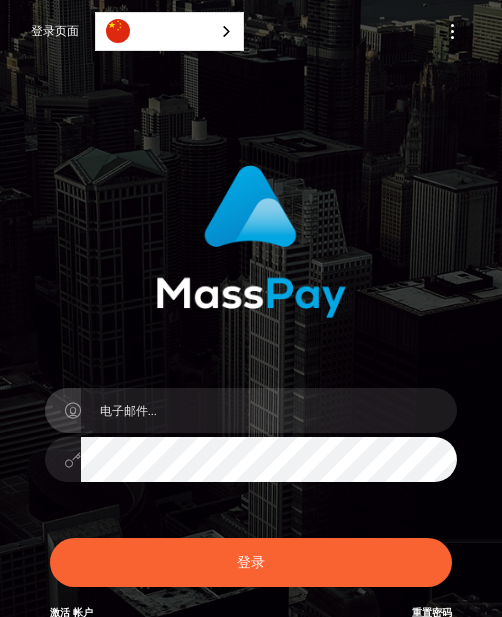 scroll, scrollTop: 0, scrollLeft: 0, axis: both 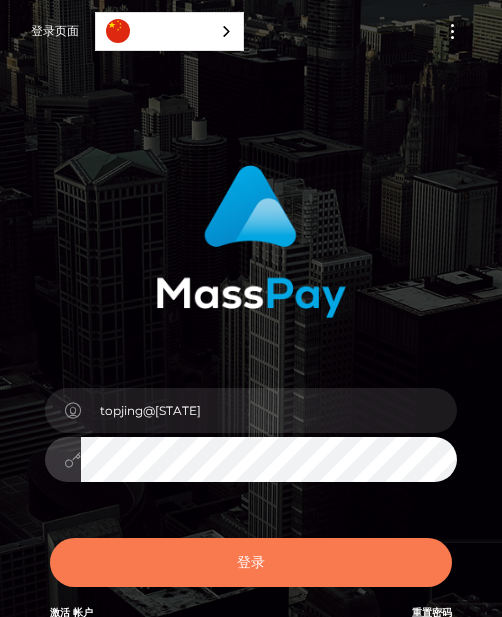 click on "登录" at bounding box center [251, 562] 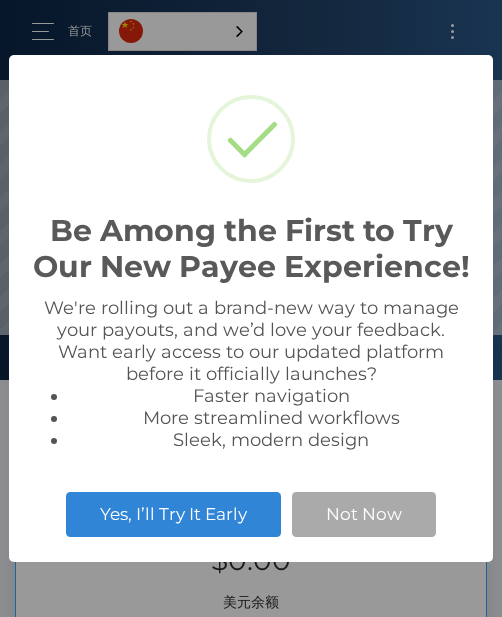 scroll, scrollTop: 0, scrollLeft: 0, axis: both 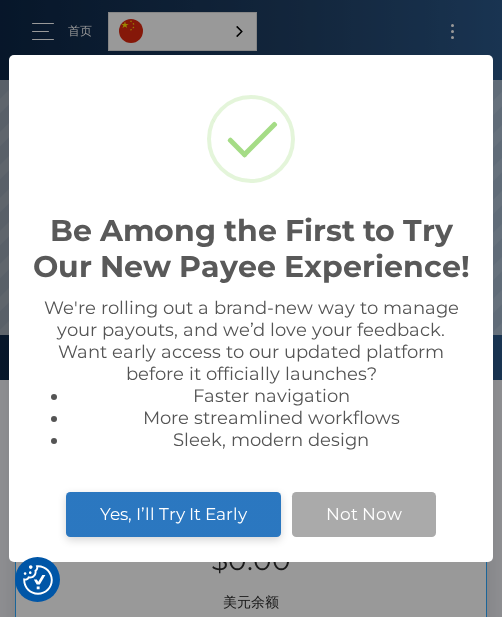 click on "Yes, I’ll Try It Early" at bounding box center (173, 514) 